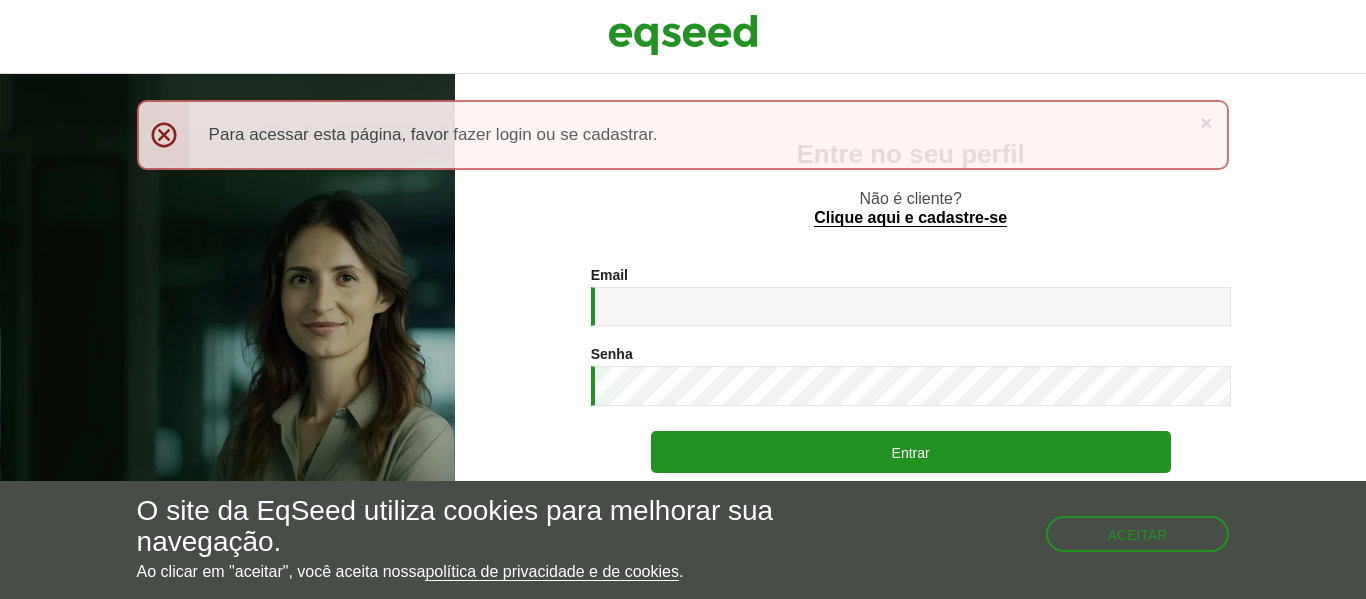 scroll, scrollTop: 0, scrollLeft: 0, axis: both 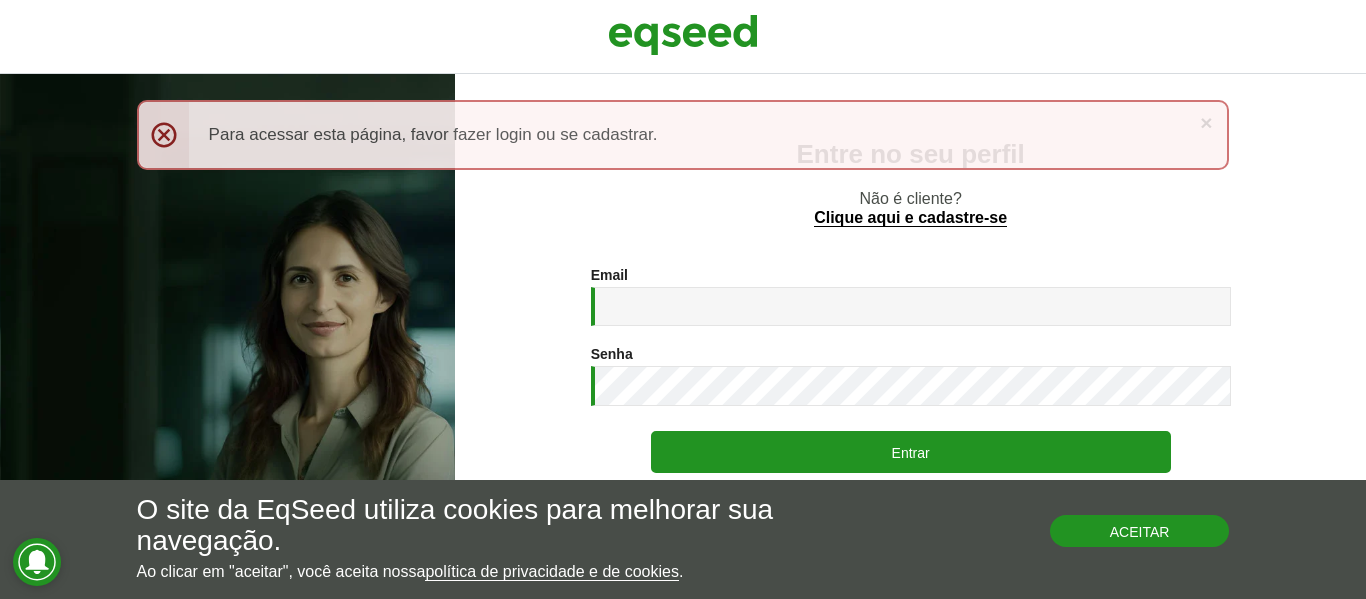click on "Aceitar" at bounding box center (1140, 531) 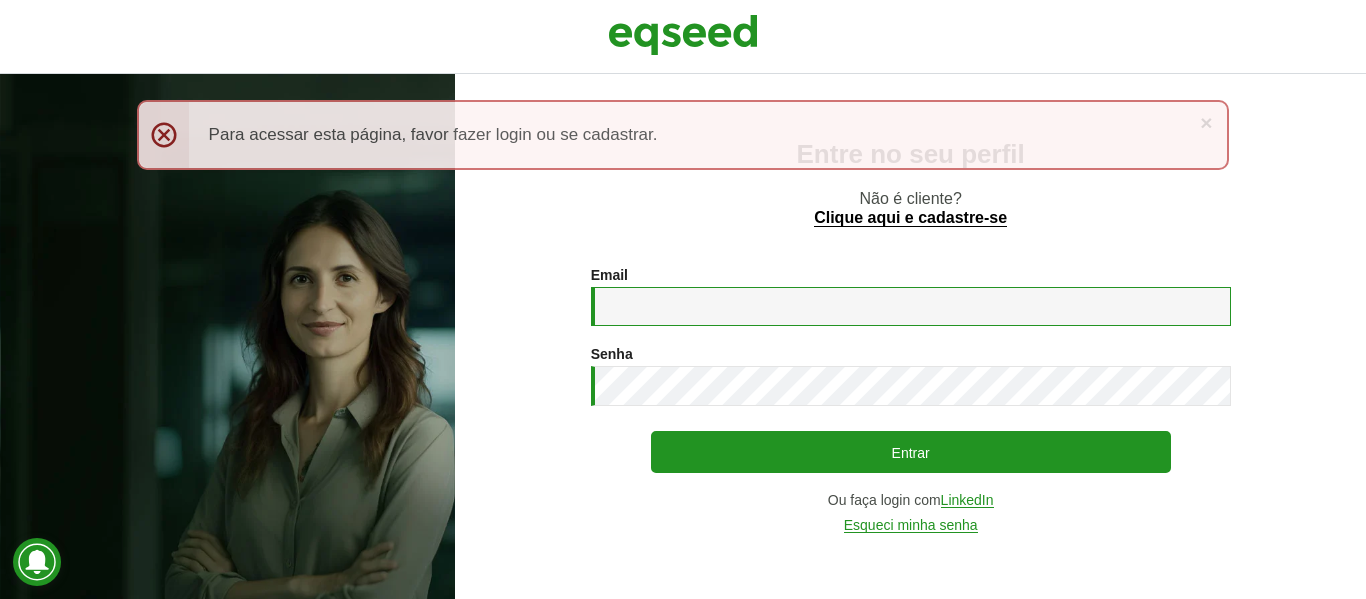 click on "Email  *" at bounding box center [911, 306] 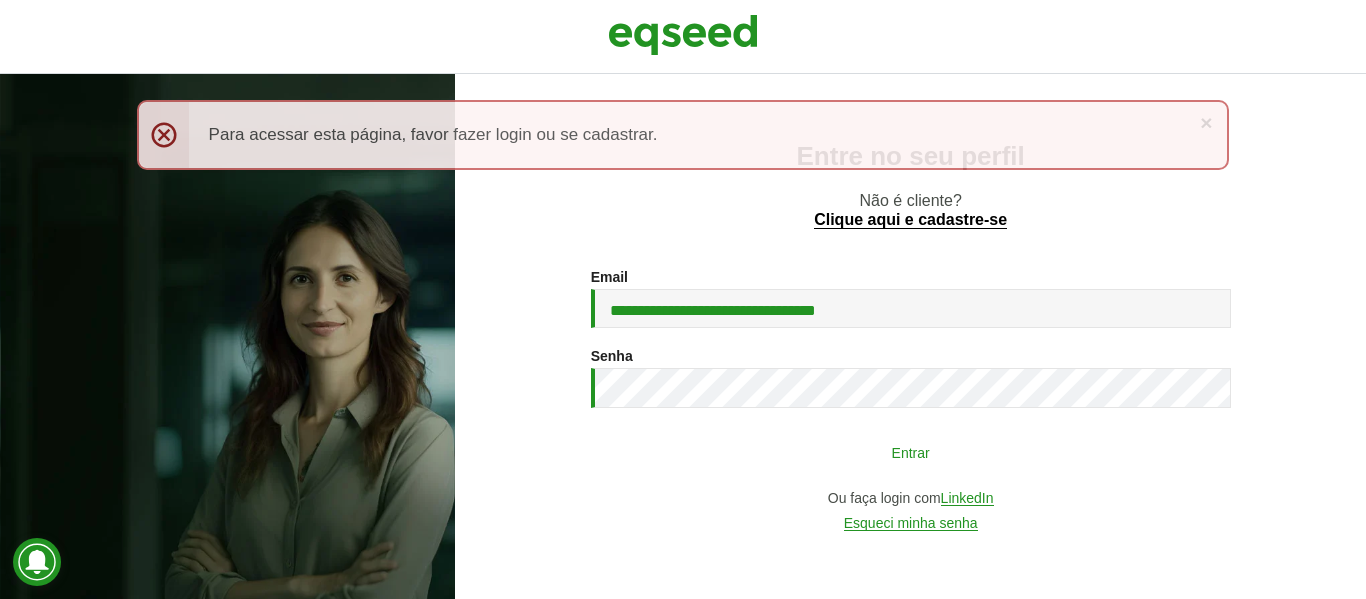 click on "Entrar" at bounding box center [911, 452] 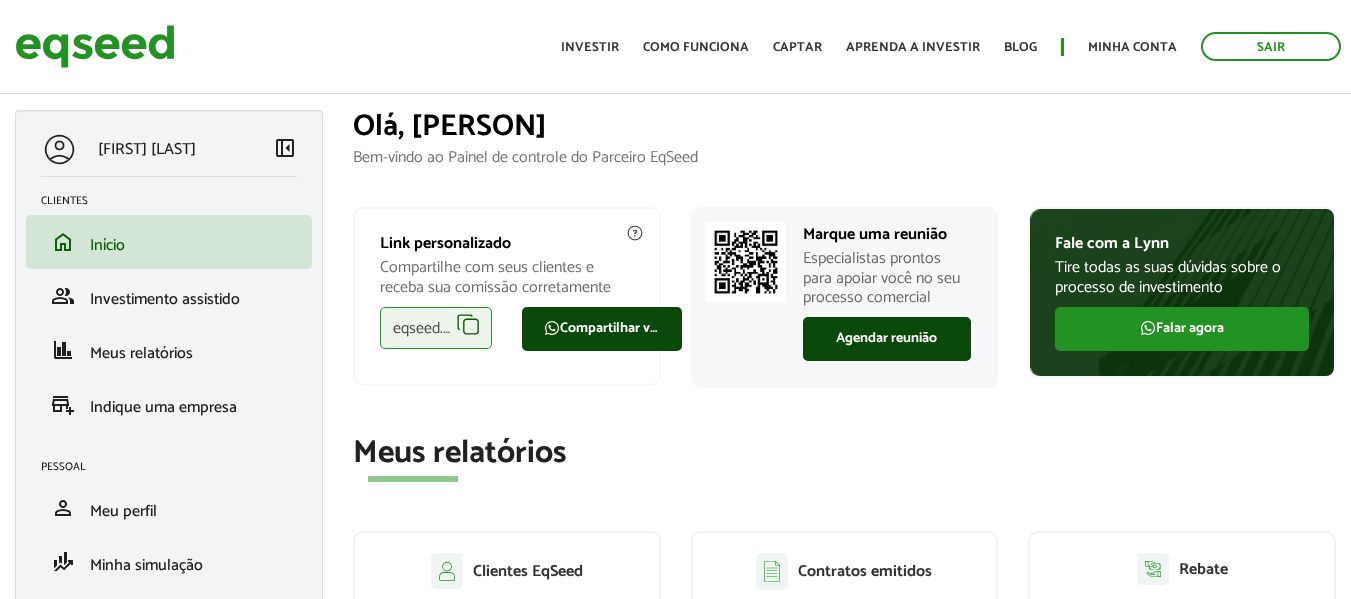 scroll, scrollTop: 0, scrollLeft: 0, axis: both 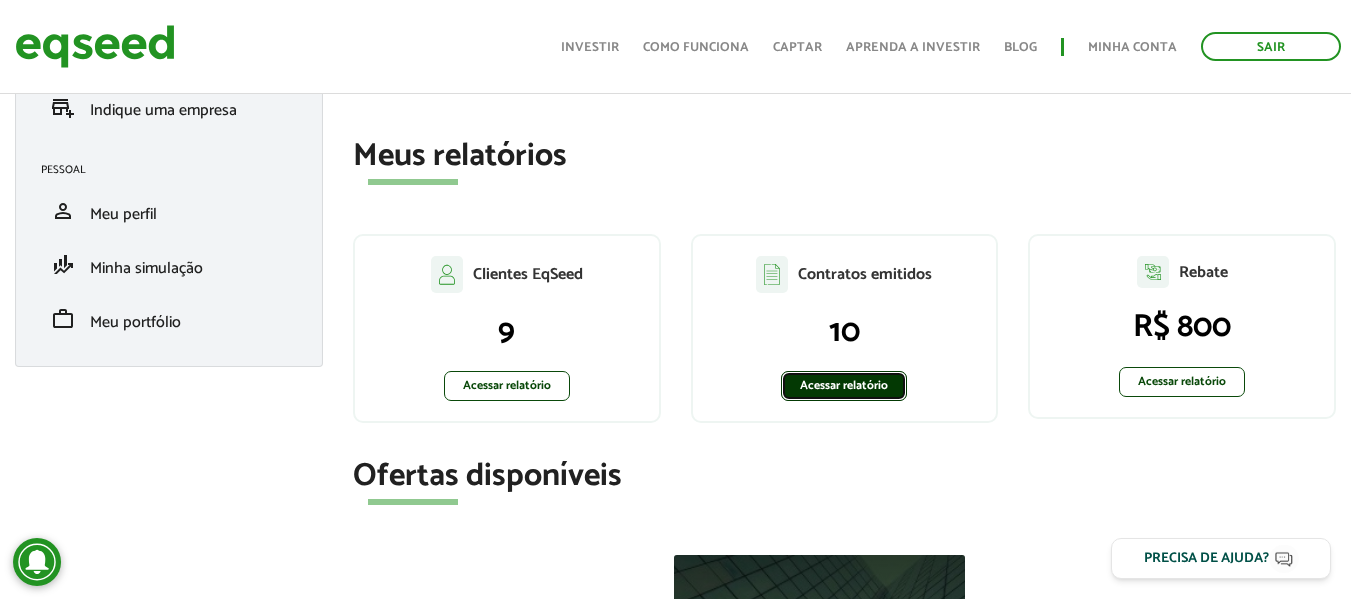click on "Acessar relatório" at bounding box center [844, 386] 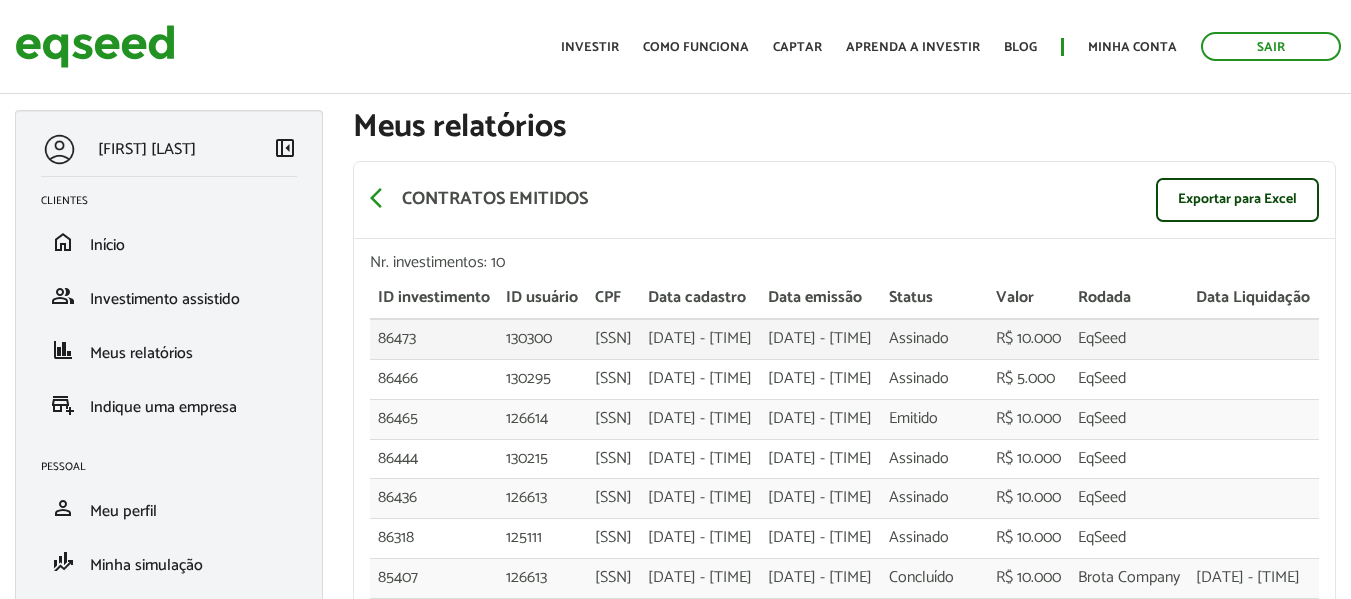 scroll, scrollTop: 0, scrollLeft: 0, axis: both 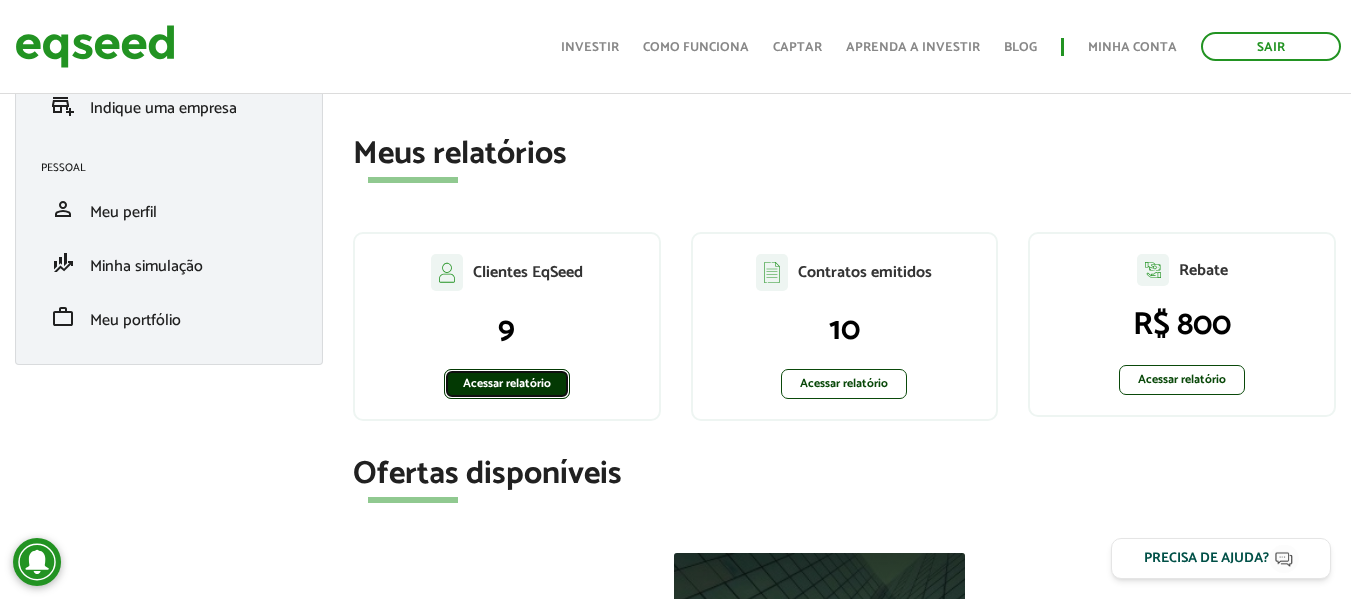 click on "Acessar relatório" at bounding box center [507, 384] 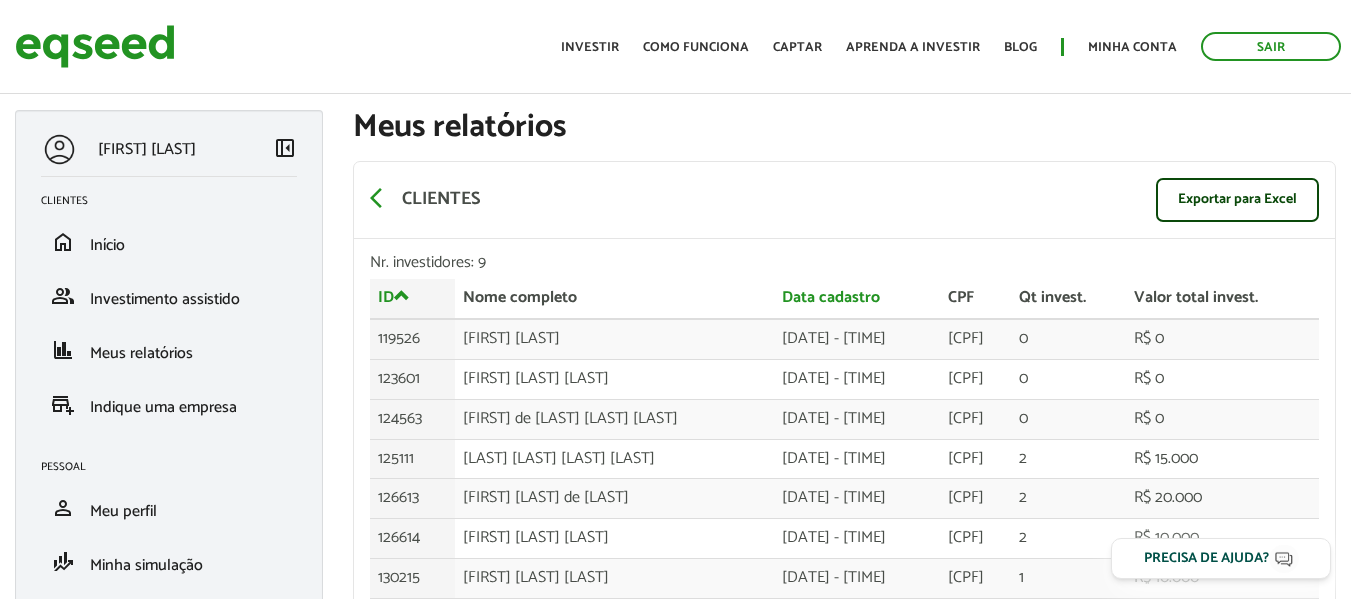 scroll, scrollTop: 0, scrollLeft: 0, axis: both 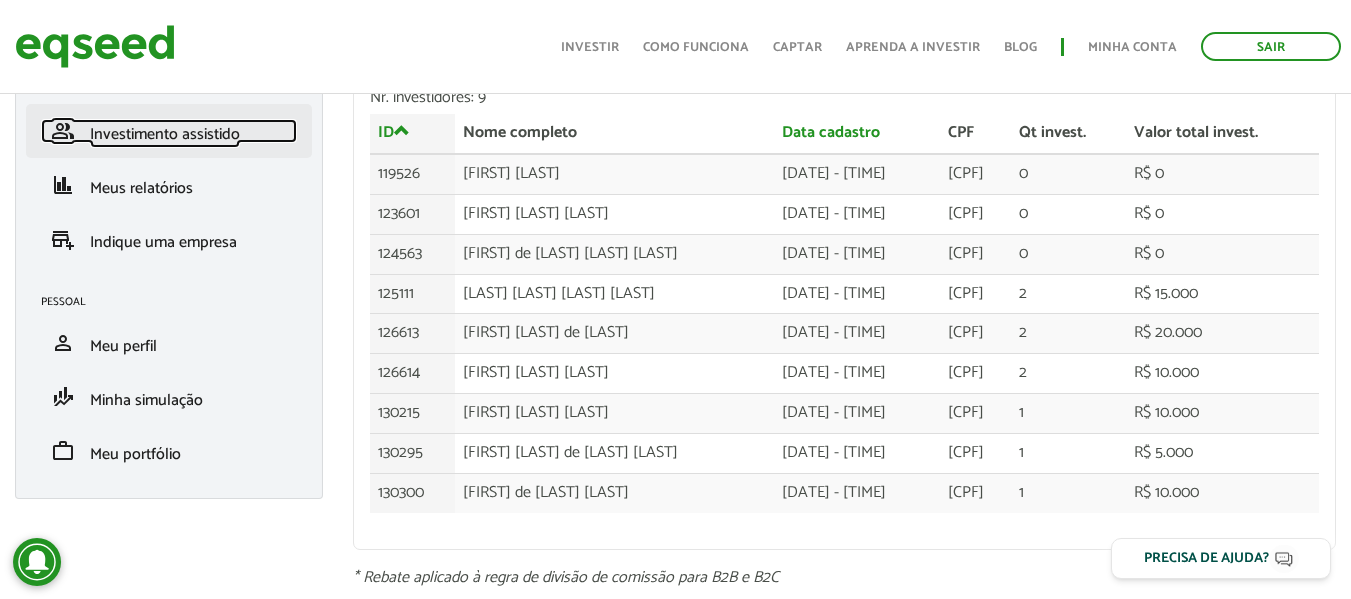 click on "Investimento assistido" at bounding box center [165, 134] 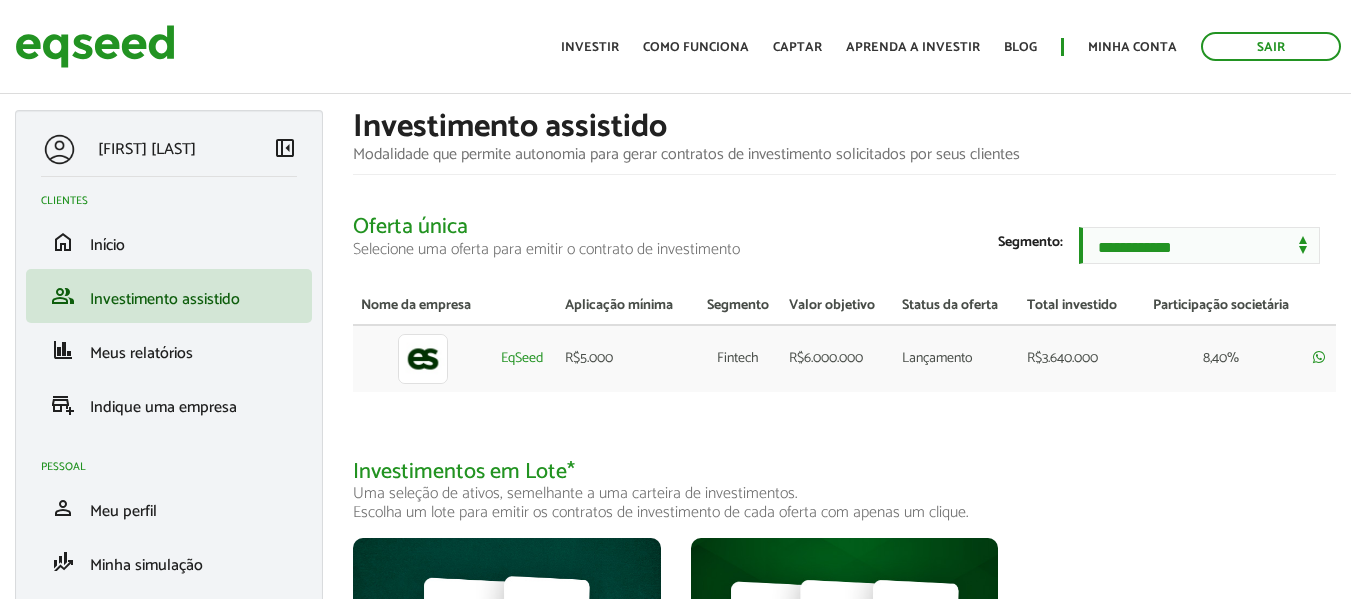 scroll, scrollTop: 0, scrollLeft: 0, axis: both 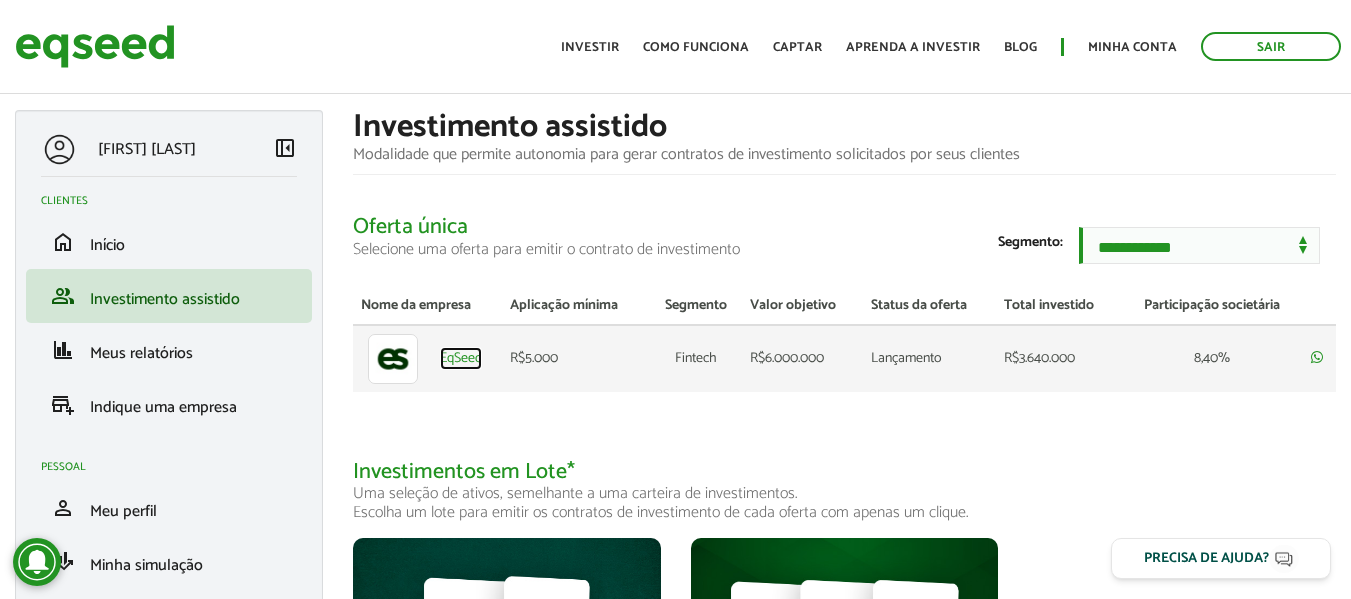 click on "EqSeed" at bounding box center (461, 359) 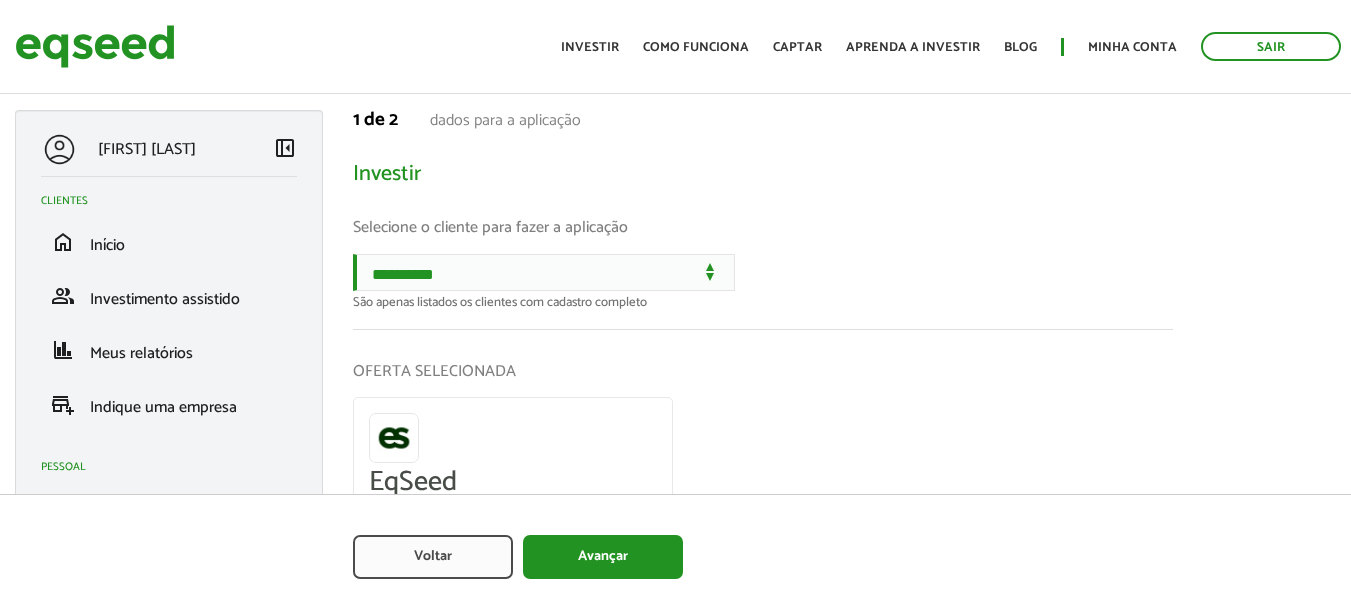 scroll, scrollTop: 0, scrollLeft: 0, axis: both 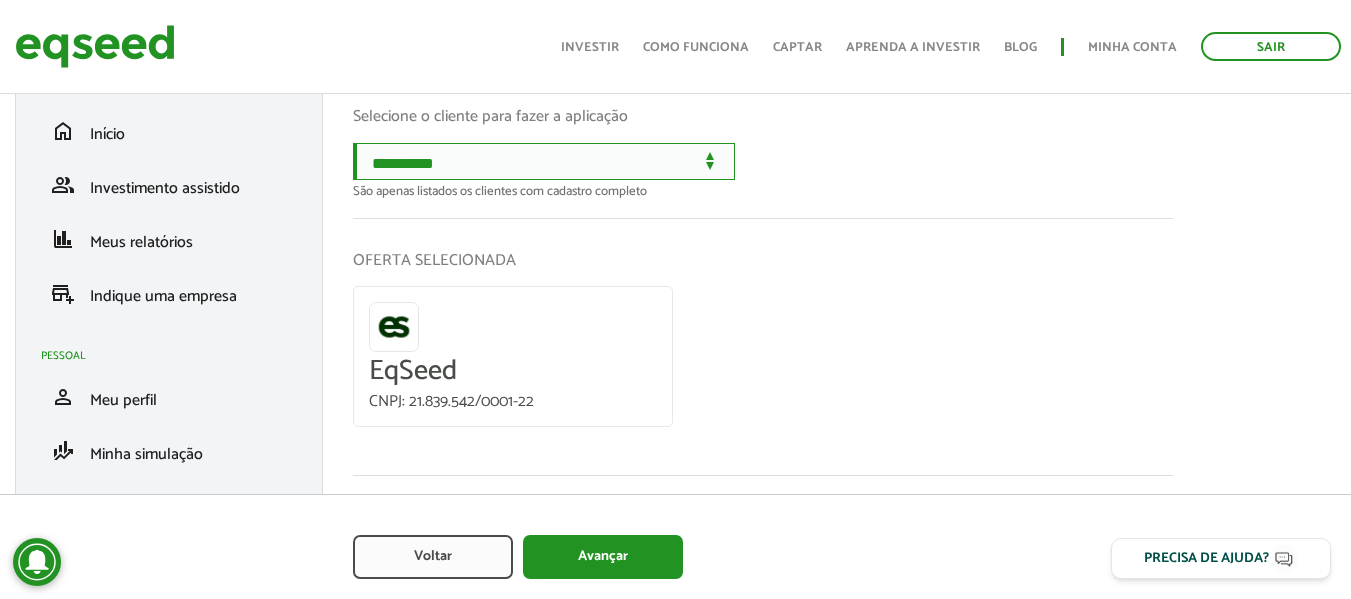 click on "**********" at bounding box center (544, 161) 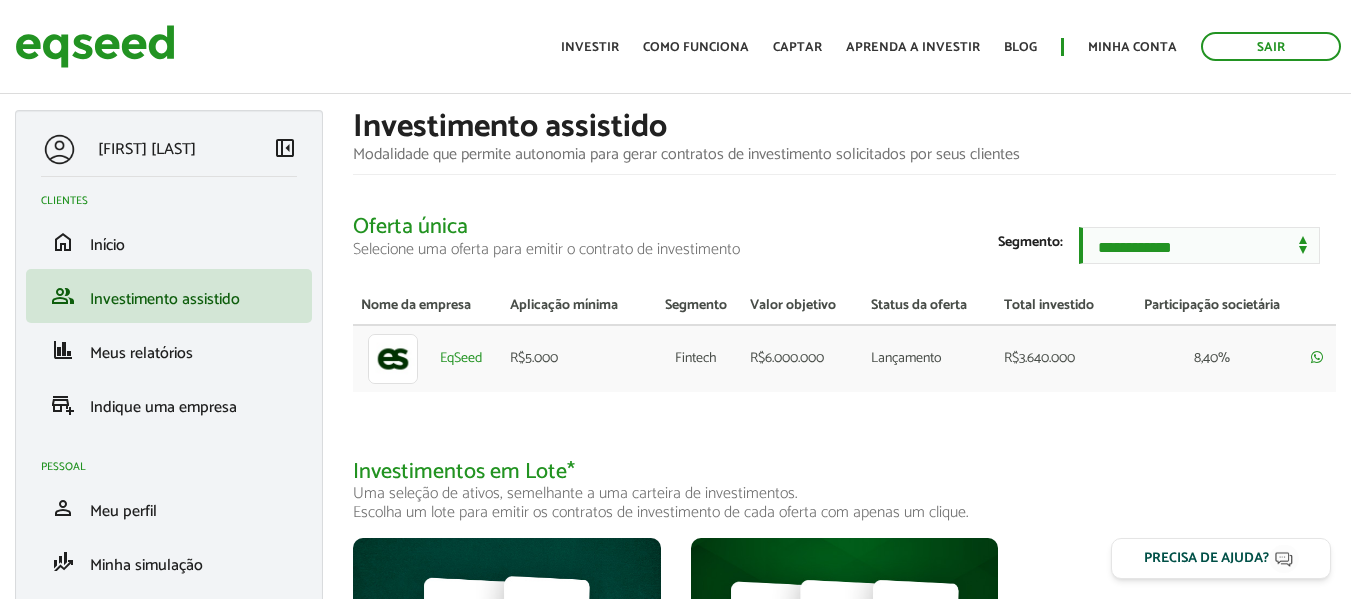 scroll, scrollTop: 0, scrollLeft: 0, axis: both 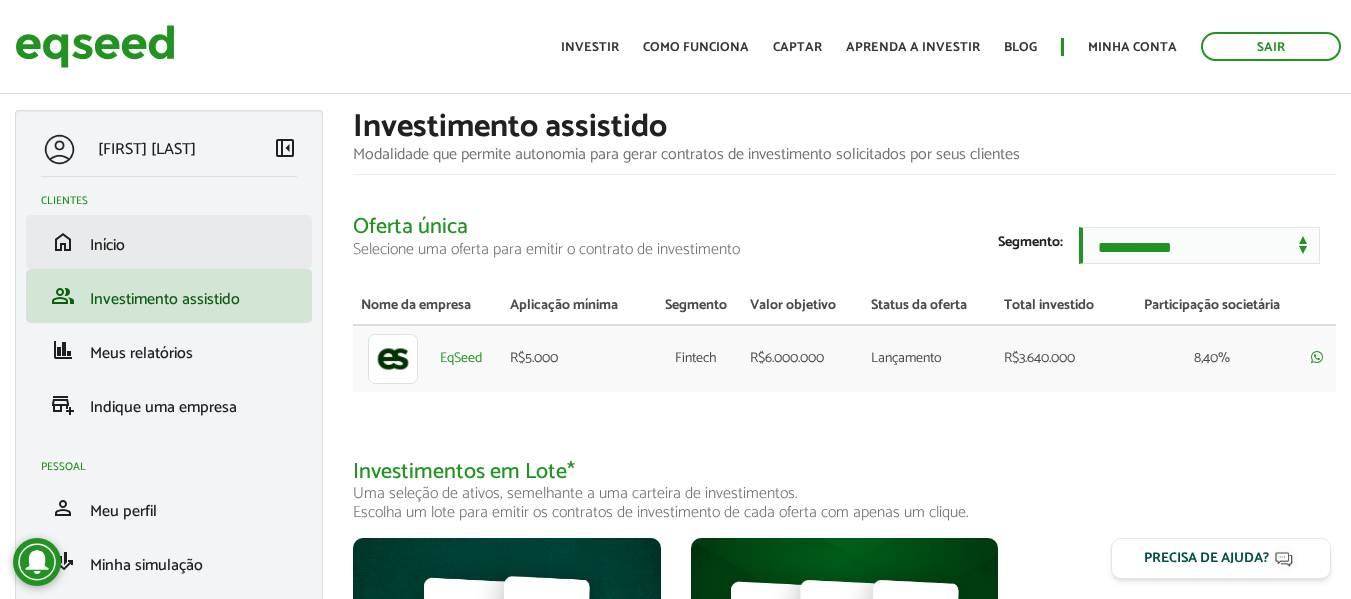 click on "home Início" at bounding box center (169, 242) 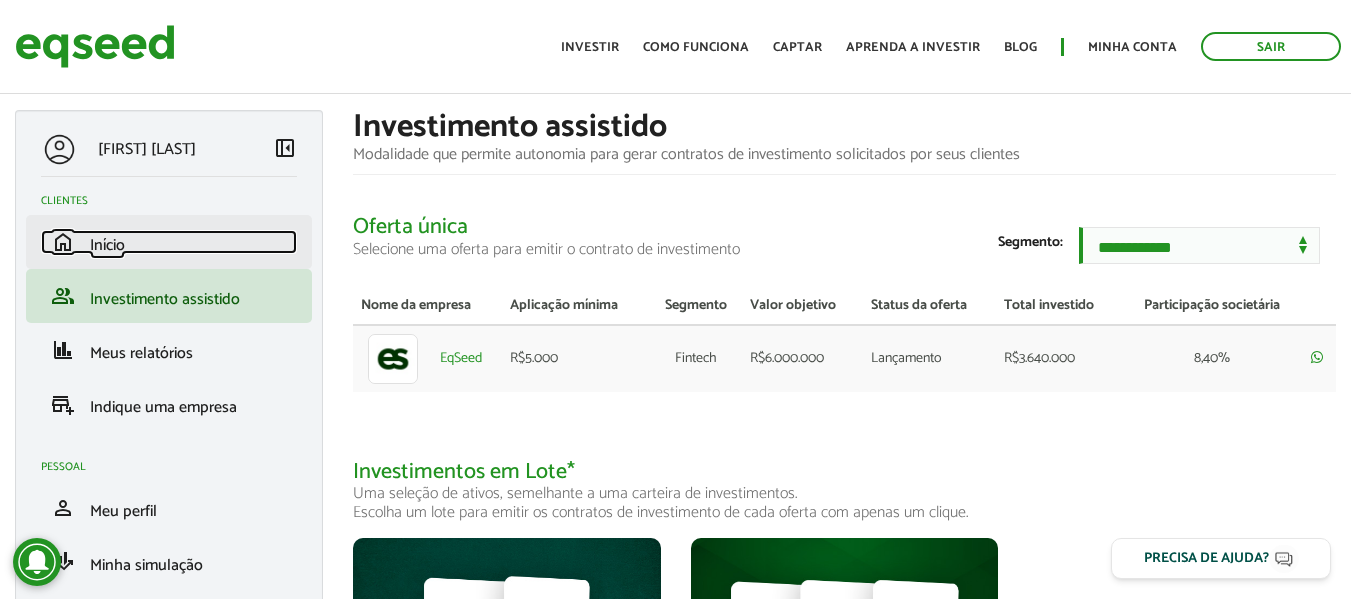 click on "Início" at bounding box center (107, 245) 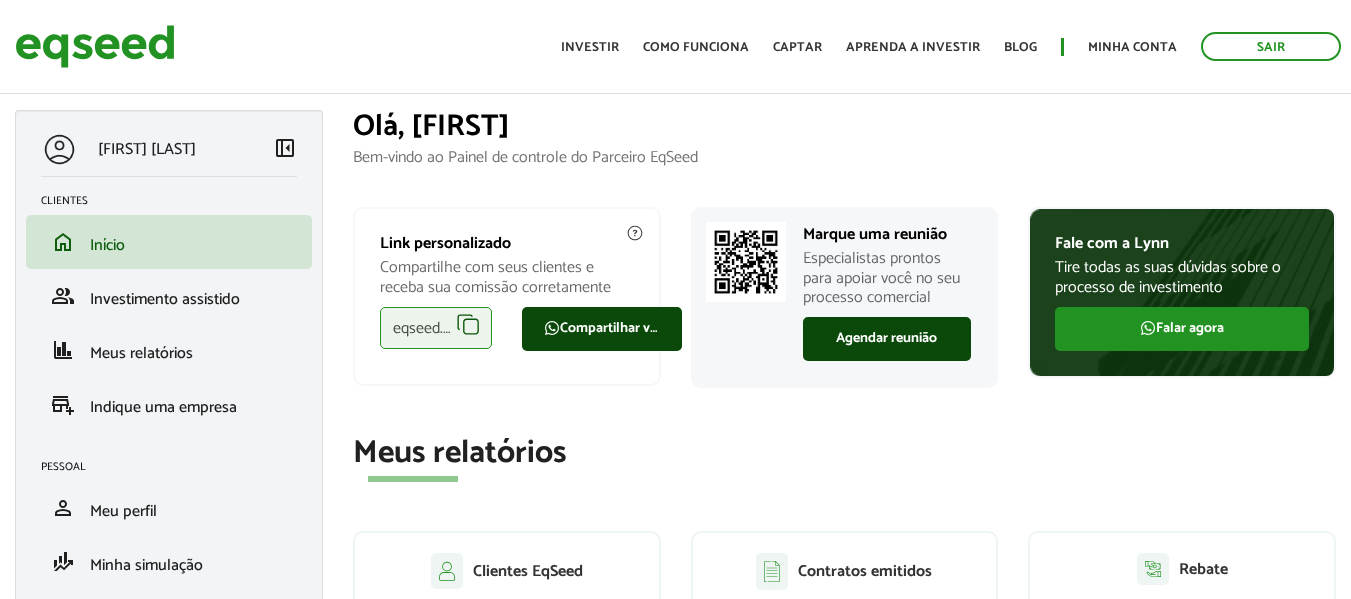 scroll, scrollTop: 0, scrollLeft: 0, axis: both 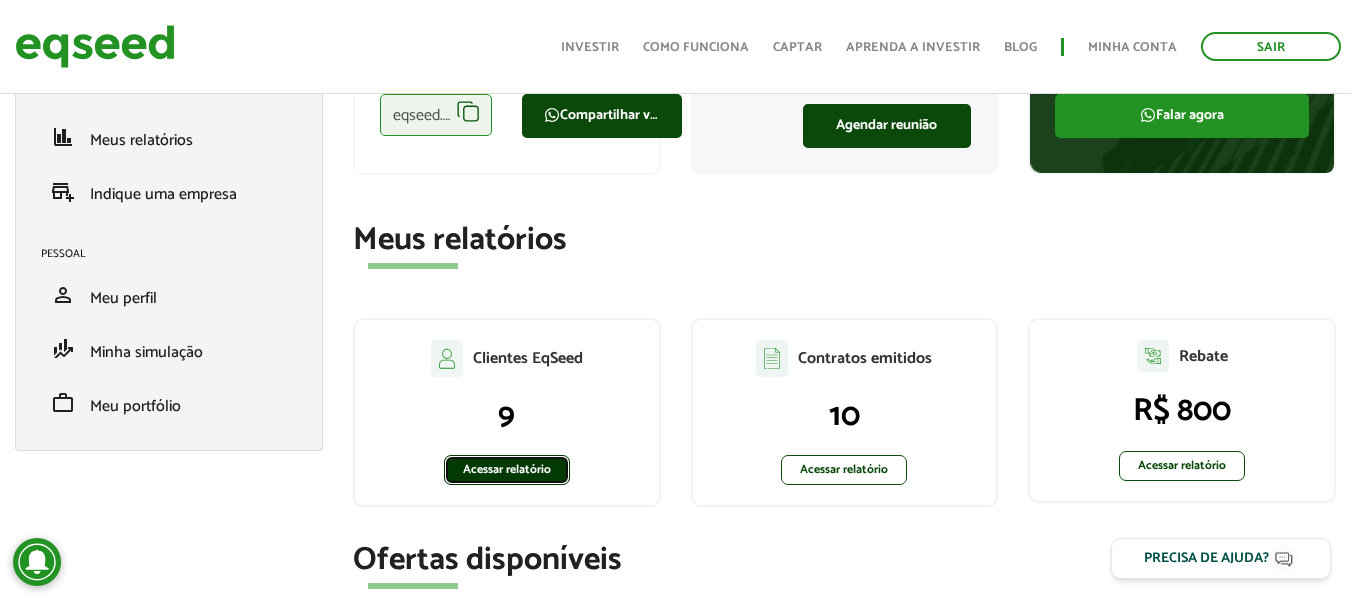 click on "Acessar relatório" at bounding box center (507, 470) 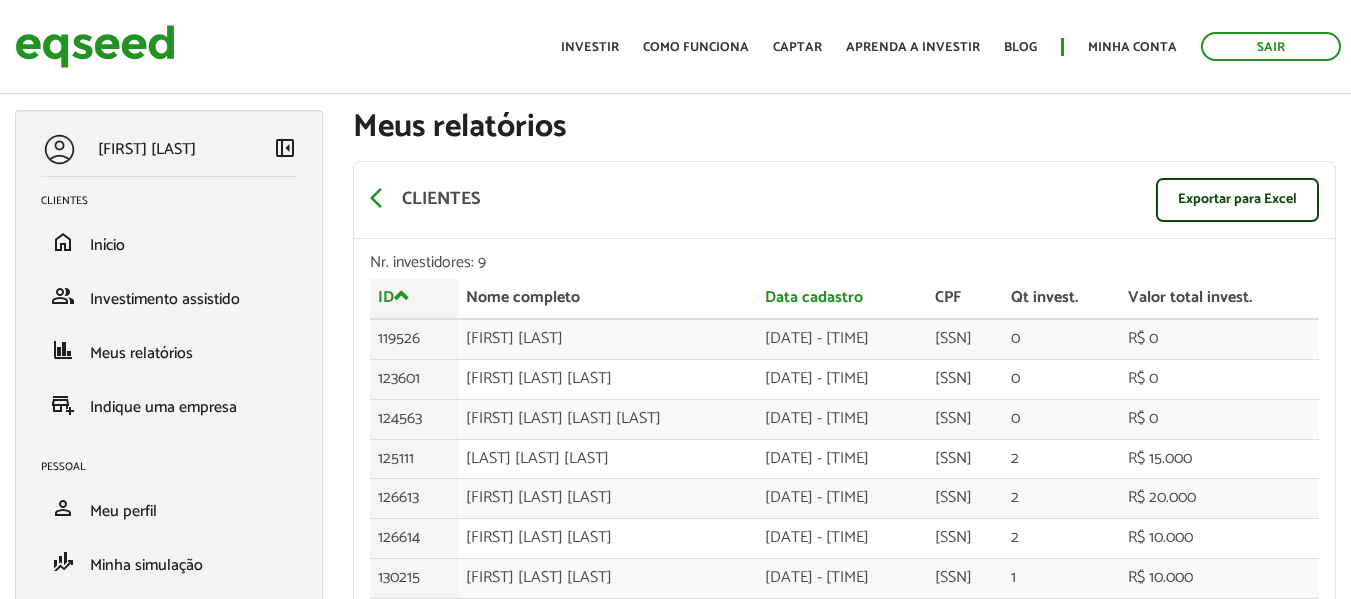 scroll, scrollTop: 0, scrollLeft: 0, axis: both 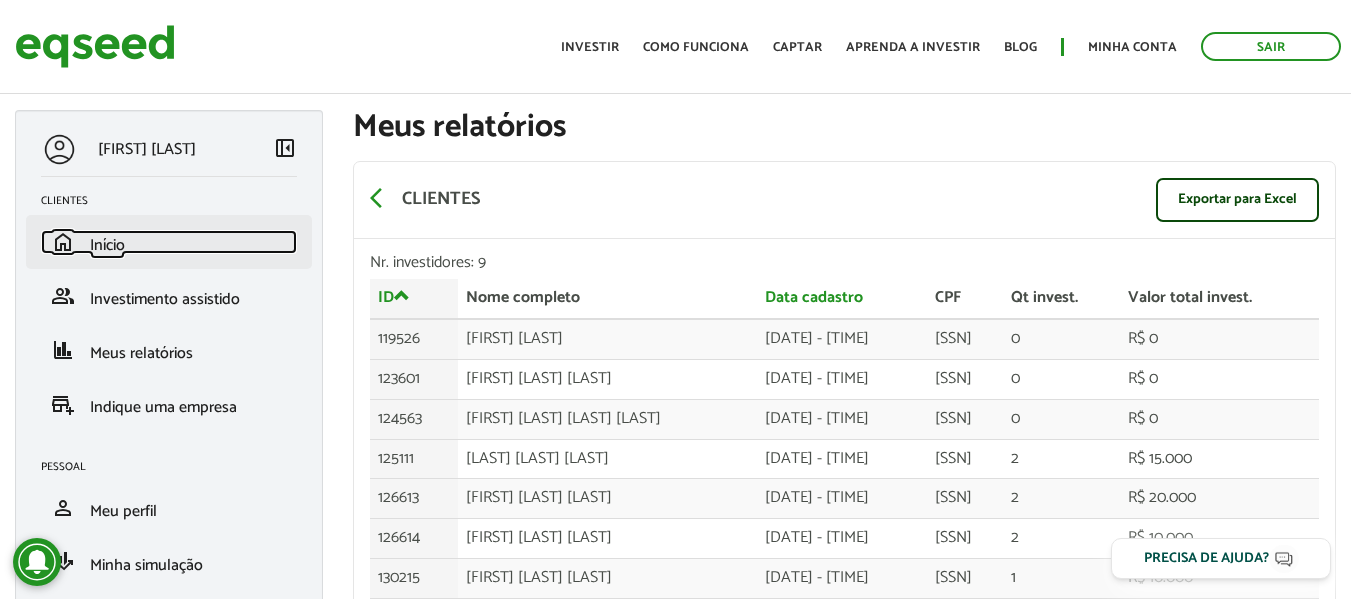 click on "home Início" at bounding box center [169, 242] 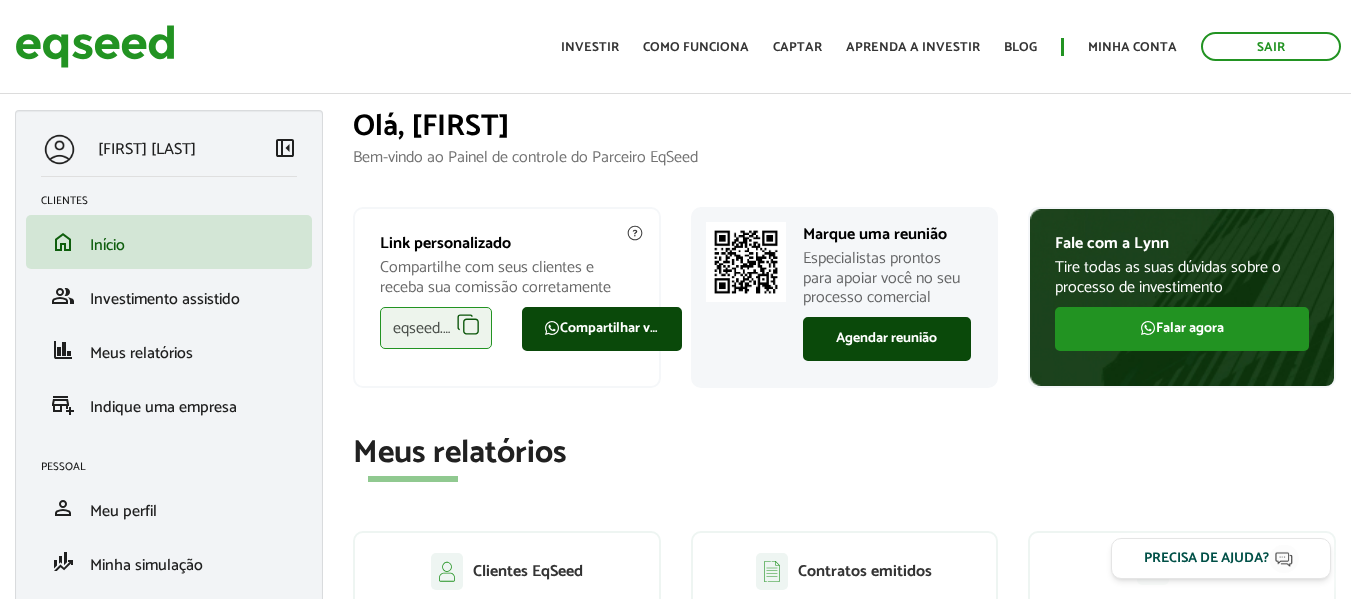 scroll, scrollTop: 0, scrollLeft: 0, axis: both 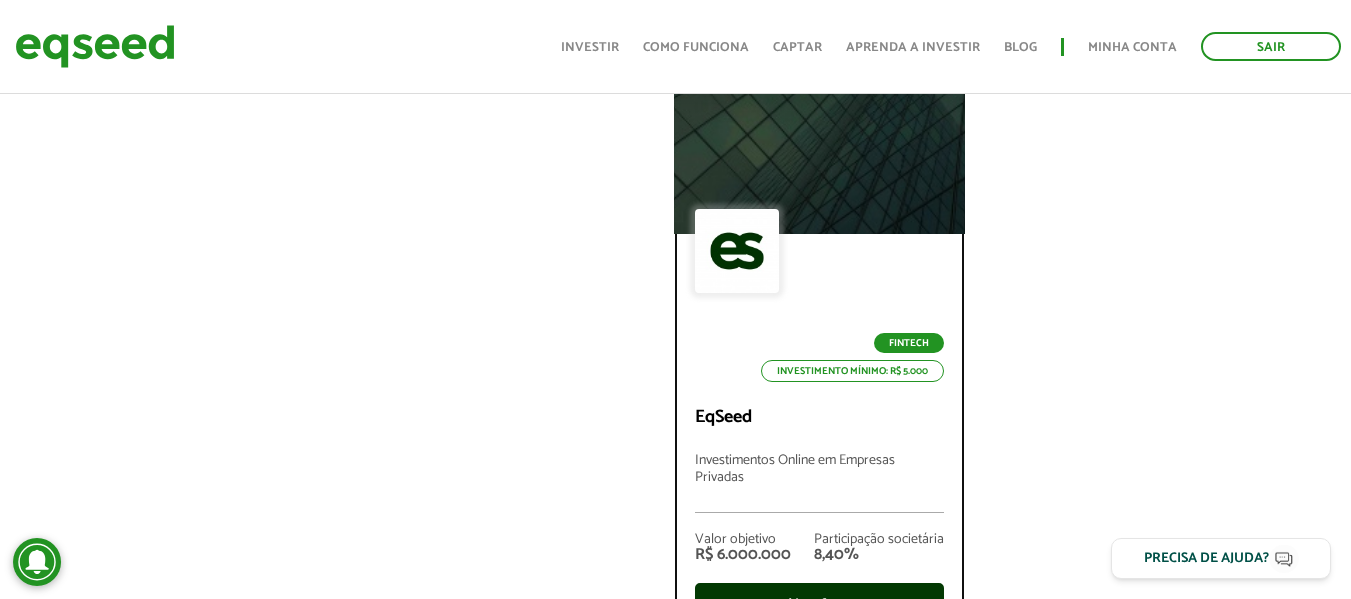 click on "Ver oferta" at bounding box center [819, 605] 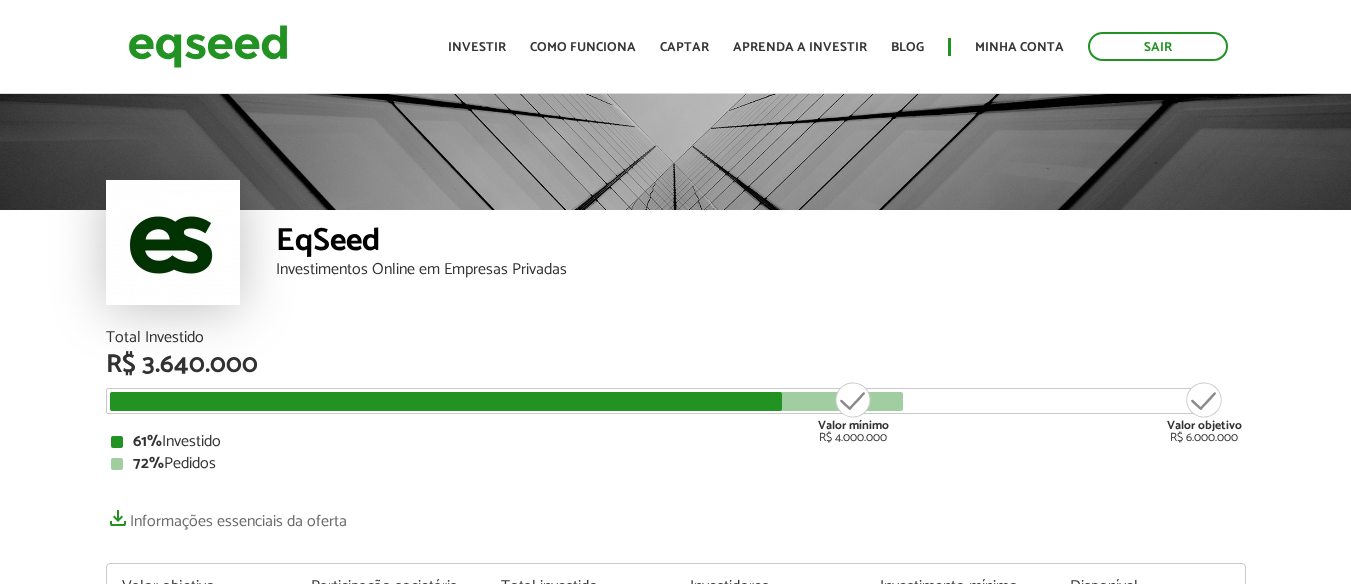 scroll, scrollTop: 0, scrollLeft: 0, axis: both 